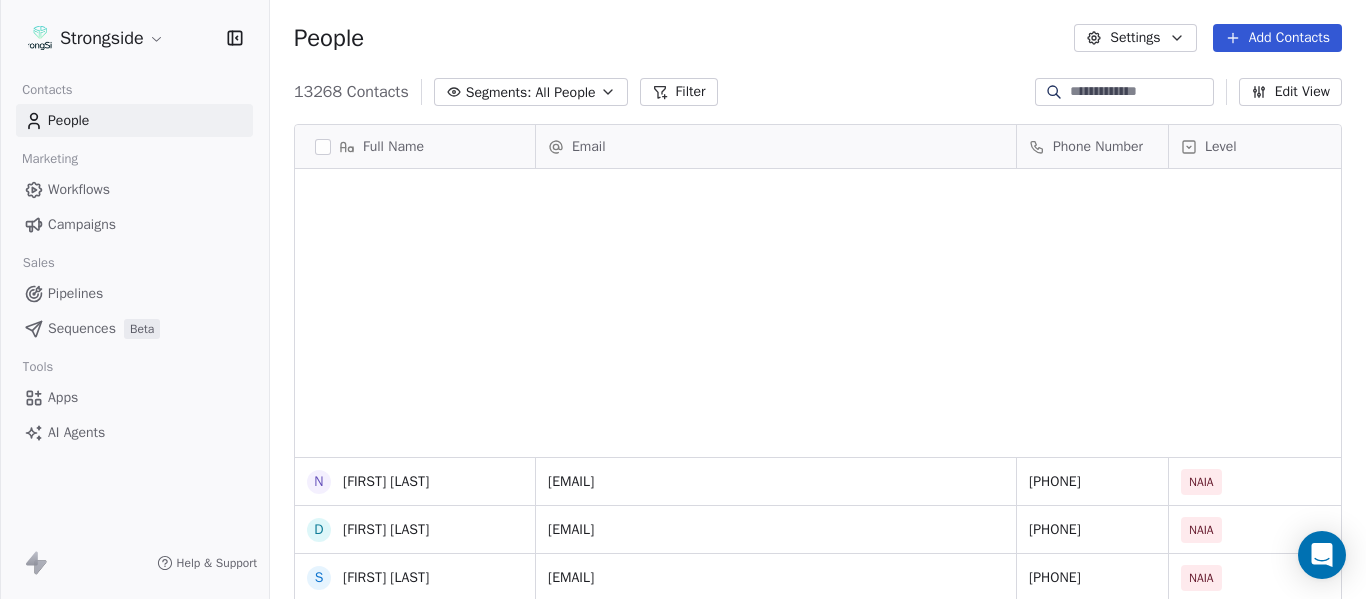 scroll, scrollTop: 0, scrollLeft: 0, axis: both 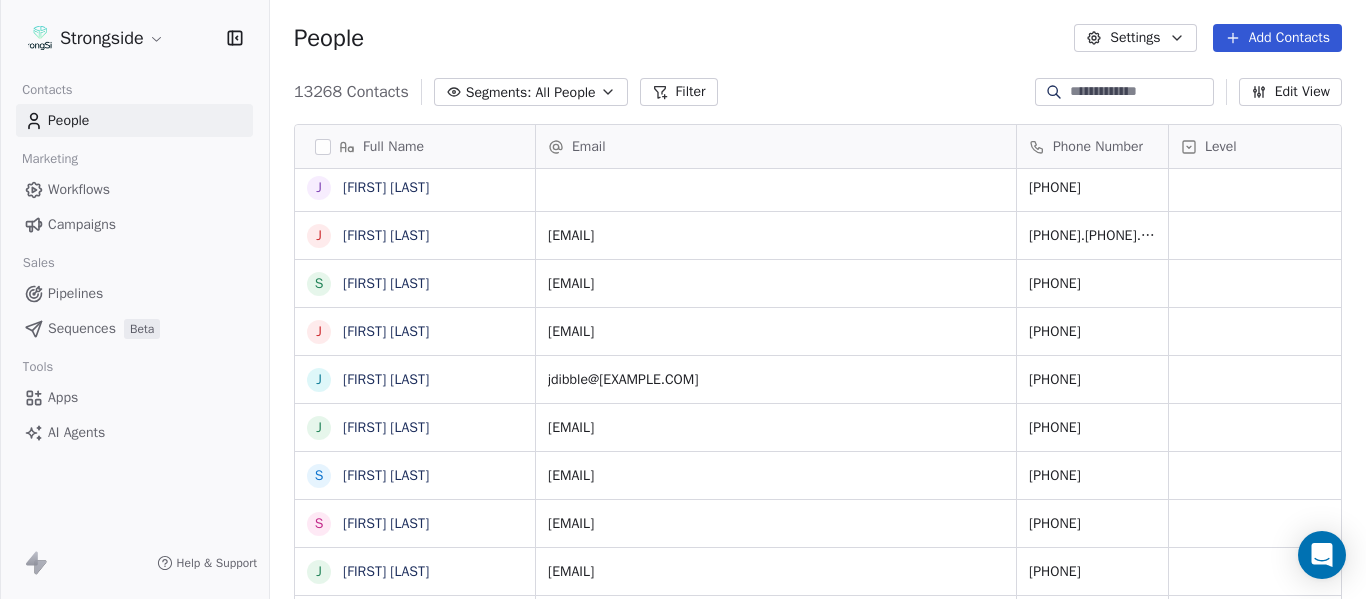 click on "Campaigns" at bounding box center [82, 224] 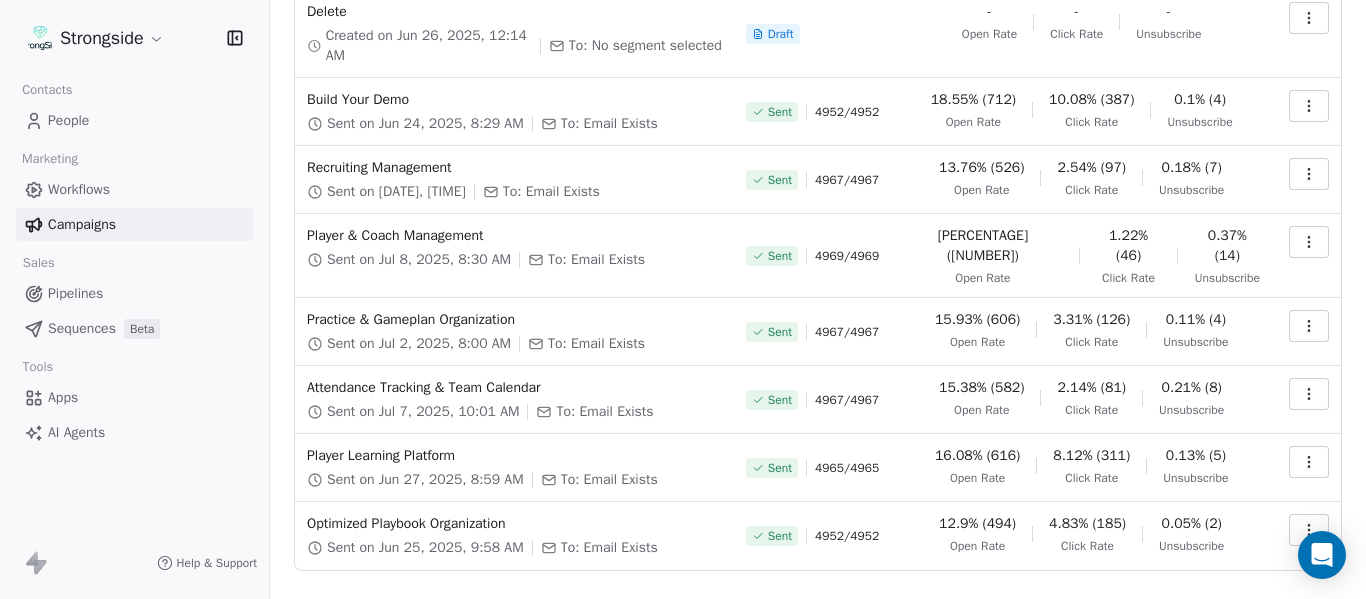 click on "Next" at bounding box center (1300, 617) 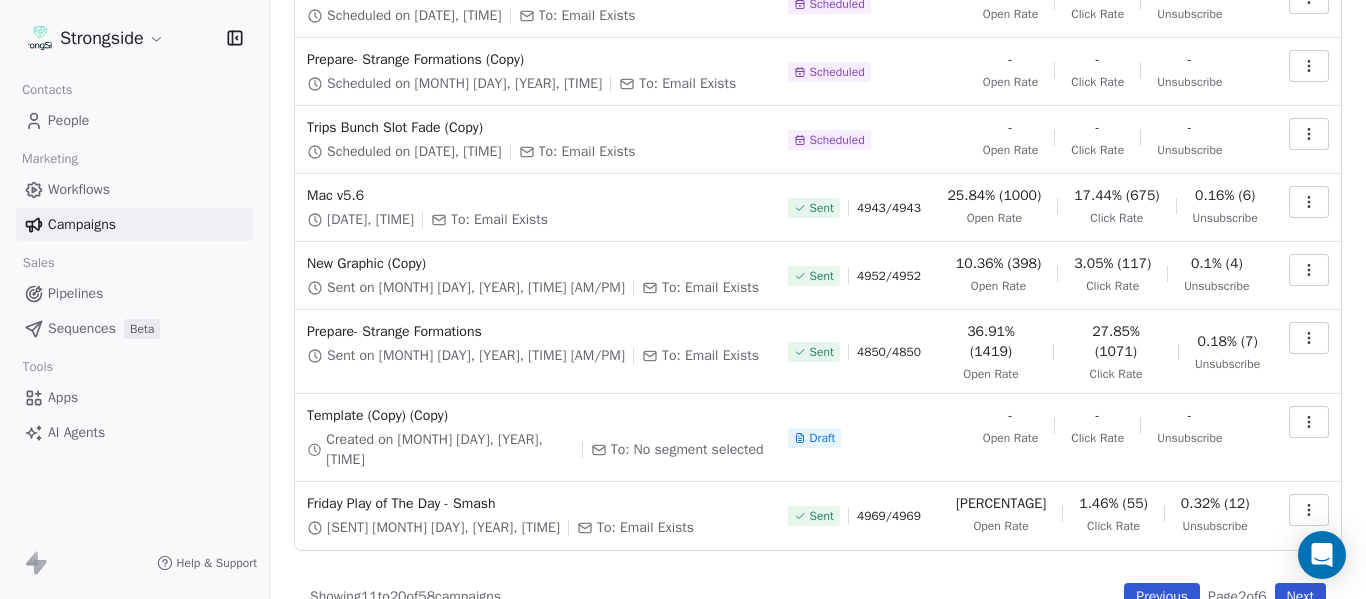 click on "Next" at bounding box center [1300, 597] 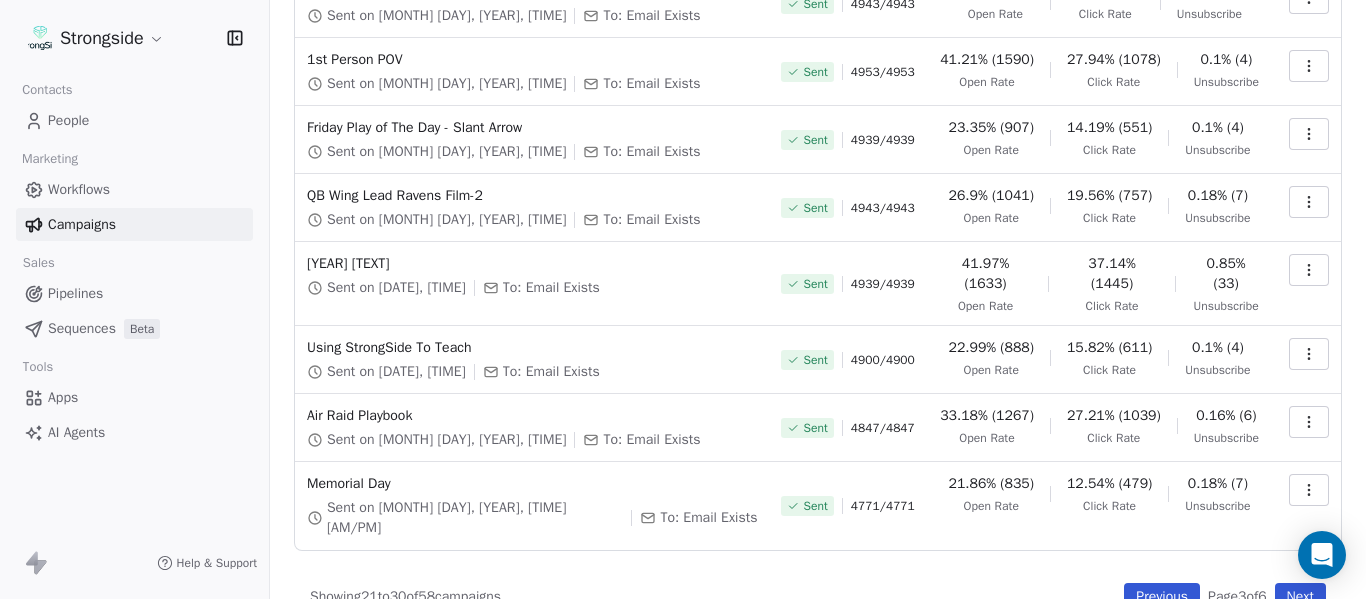 click at bounding box center (1309, 422) 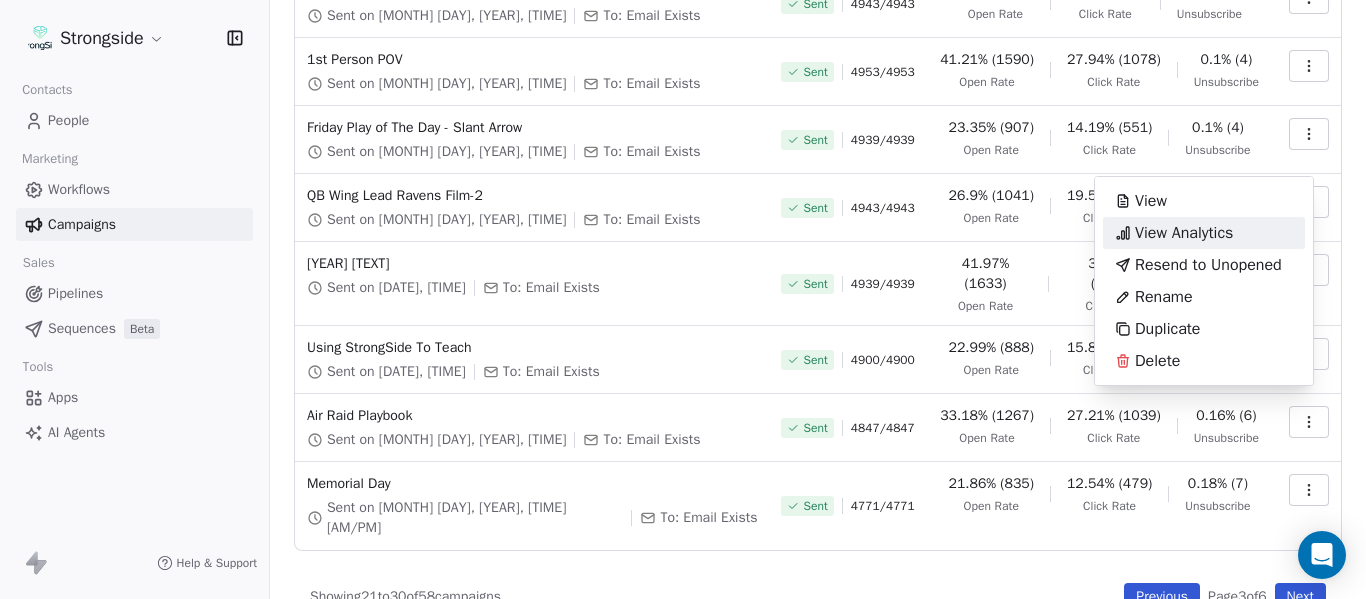 click on "View Analytics" at bounding box center (1184, 233) 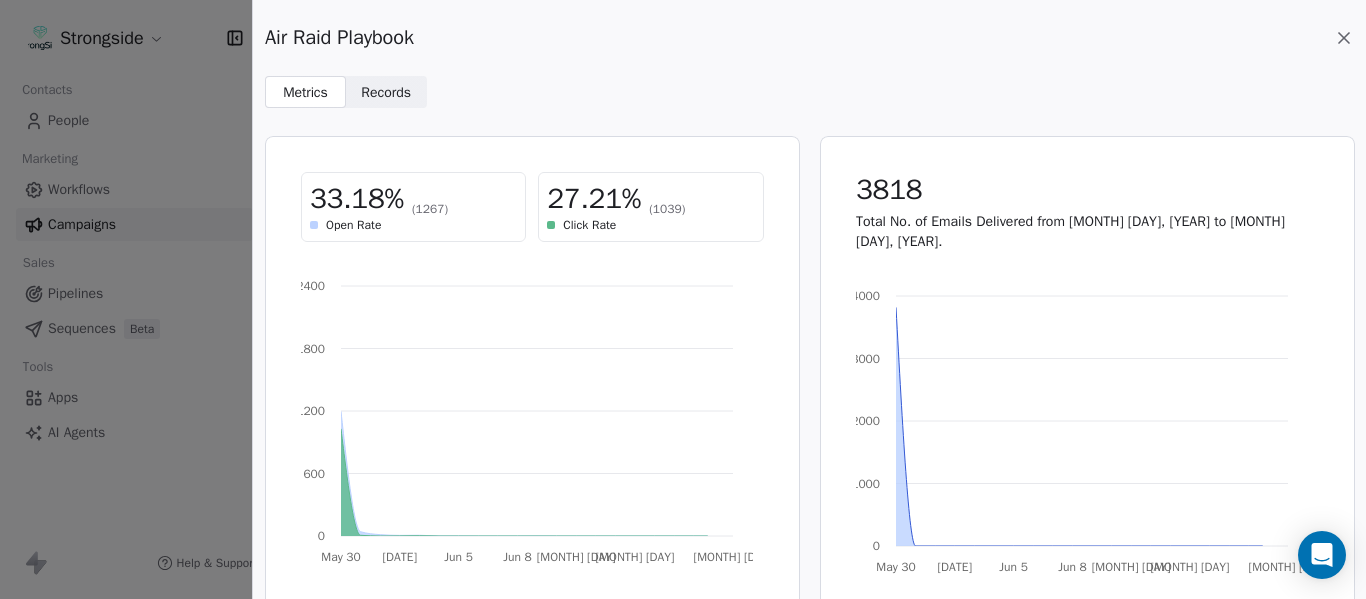 click on "Records" at bounding box center [386, 92] 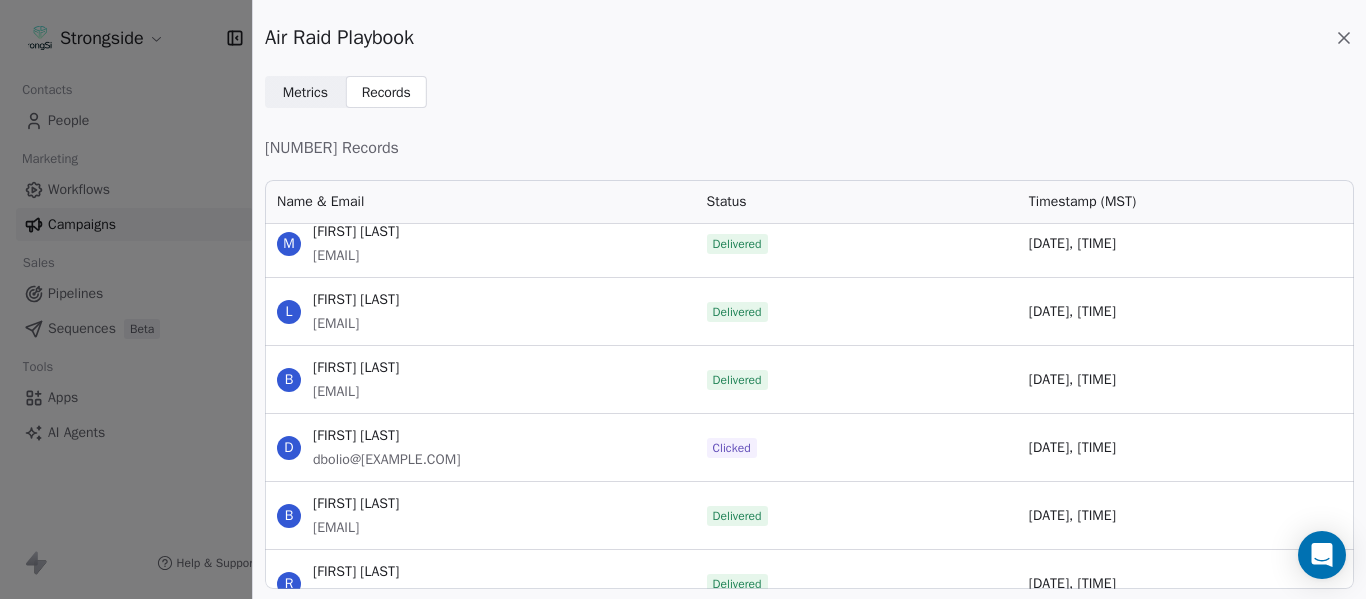scroll, scrollTop: 259733, scrollLeft: 0, axis: vertical 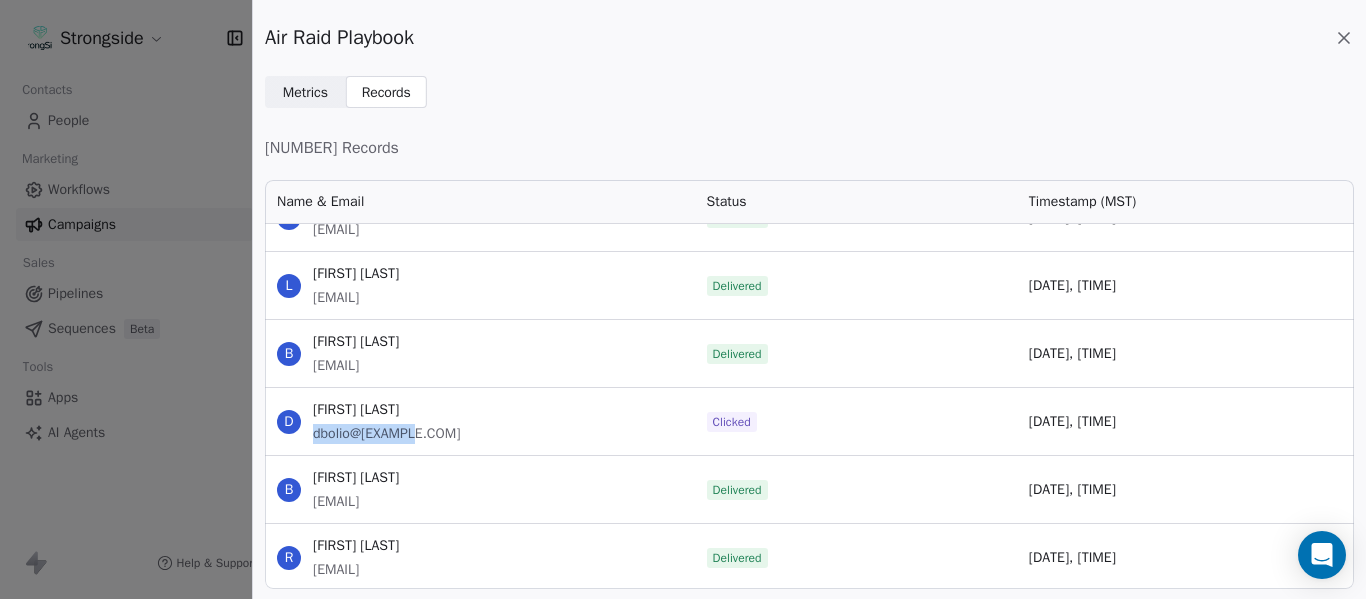 drag, startPoint x: 430, startPoint y: 434, endPoint x: 313, endPoint y: 429, distance: 117.10679 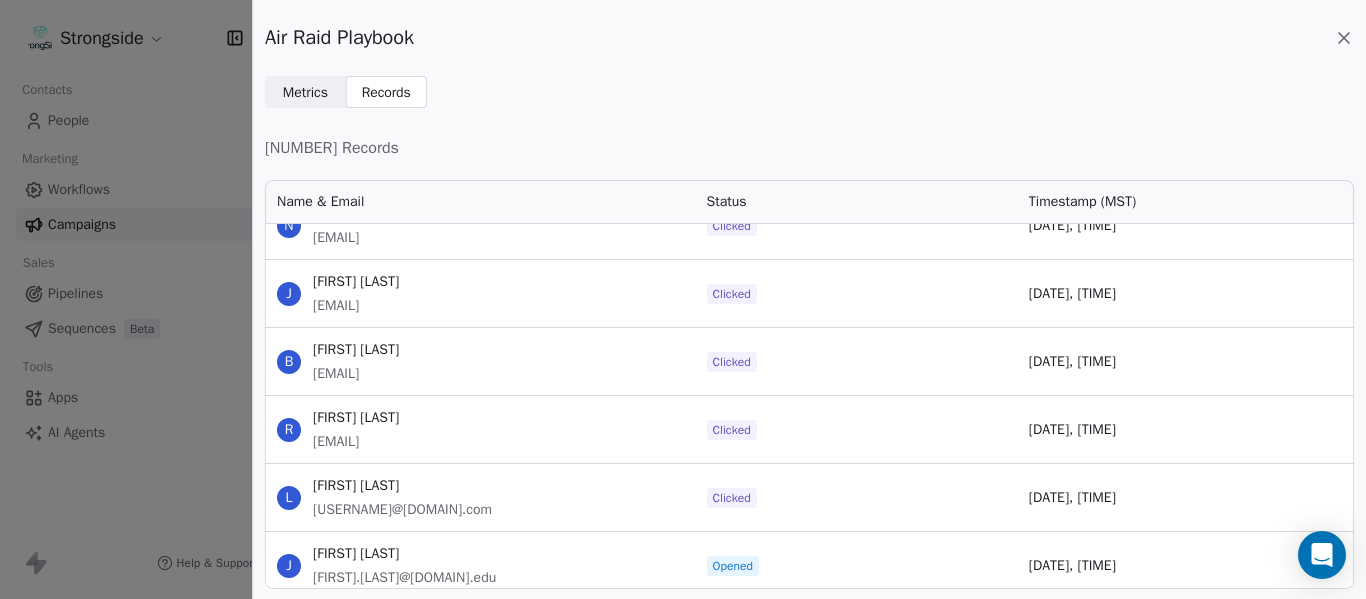 scroll, scrollTop: 258333, scrollLeft: 0, axis: vertical 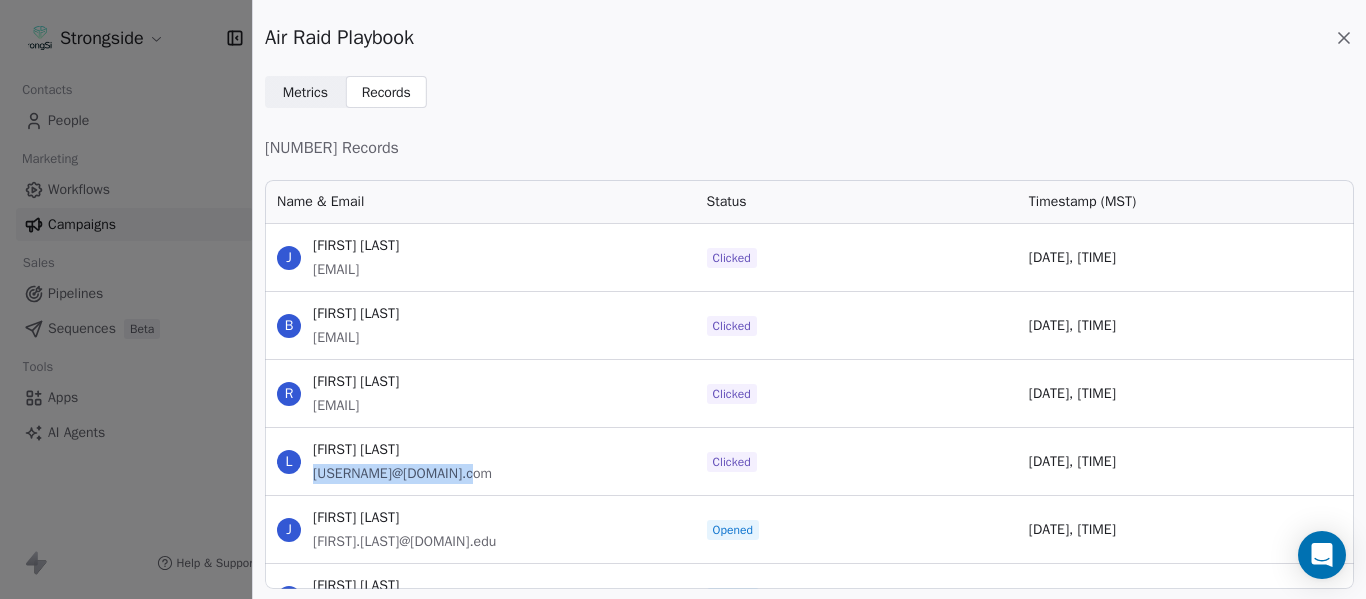 drag, startPoint x: 478, startPoint y: 478, endPoint x: 313, endPoint y: 480, distance: 165.01212 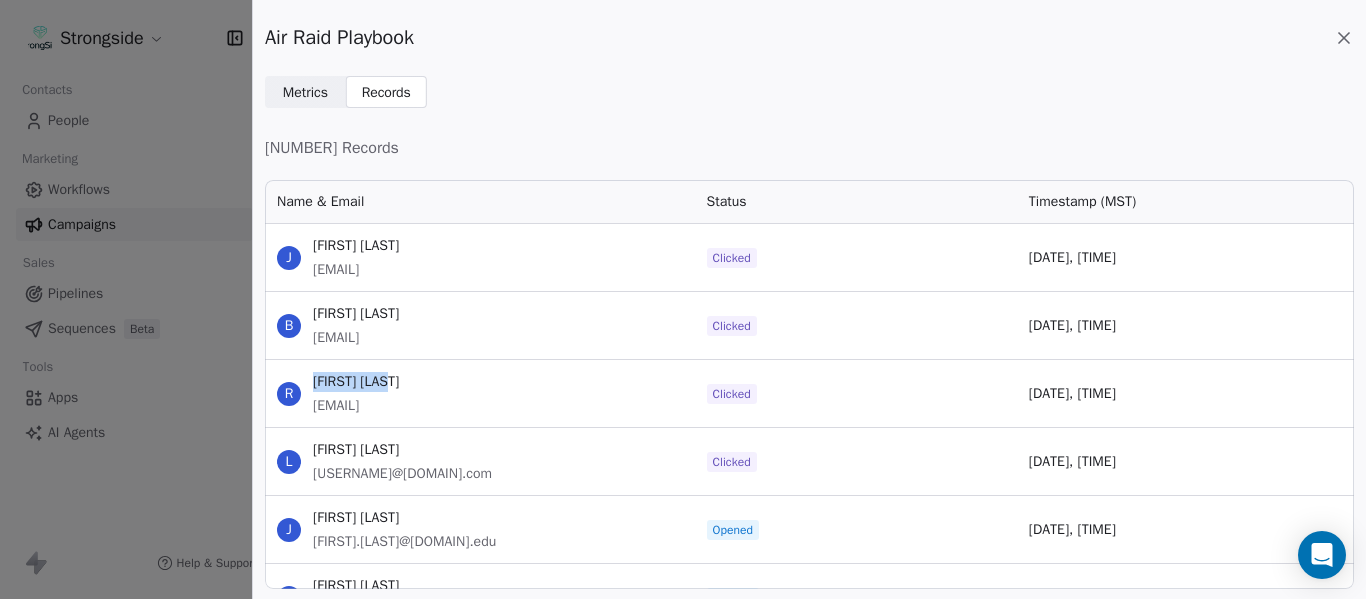 drag, startPoint x: 394, startPoint y: 381, endPoint x: 316, endPoint y: 383, distance: 78.025635 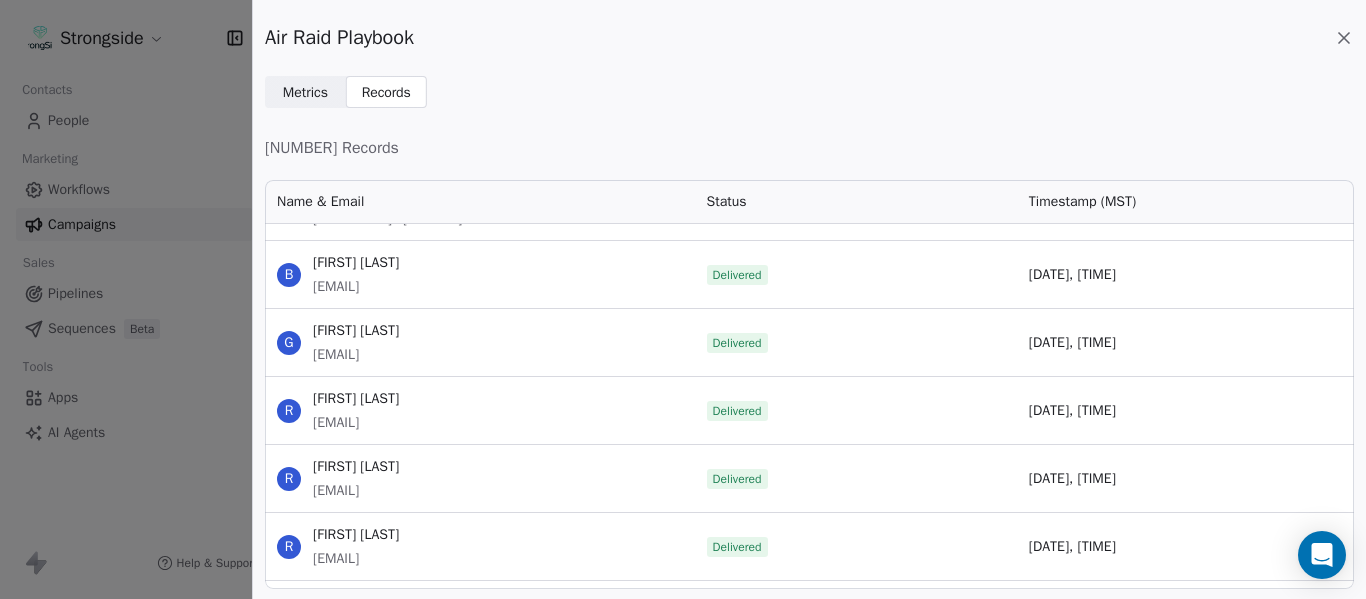 scroll, scrollTop: 257133, scrollLeft: 0, axis: vertical 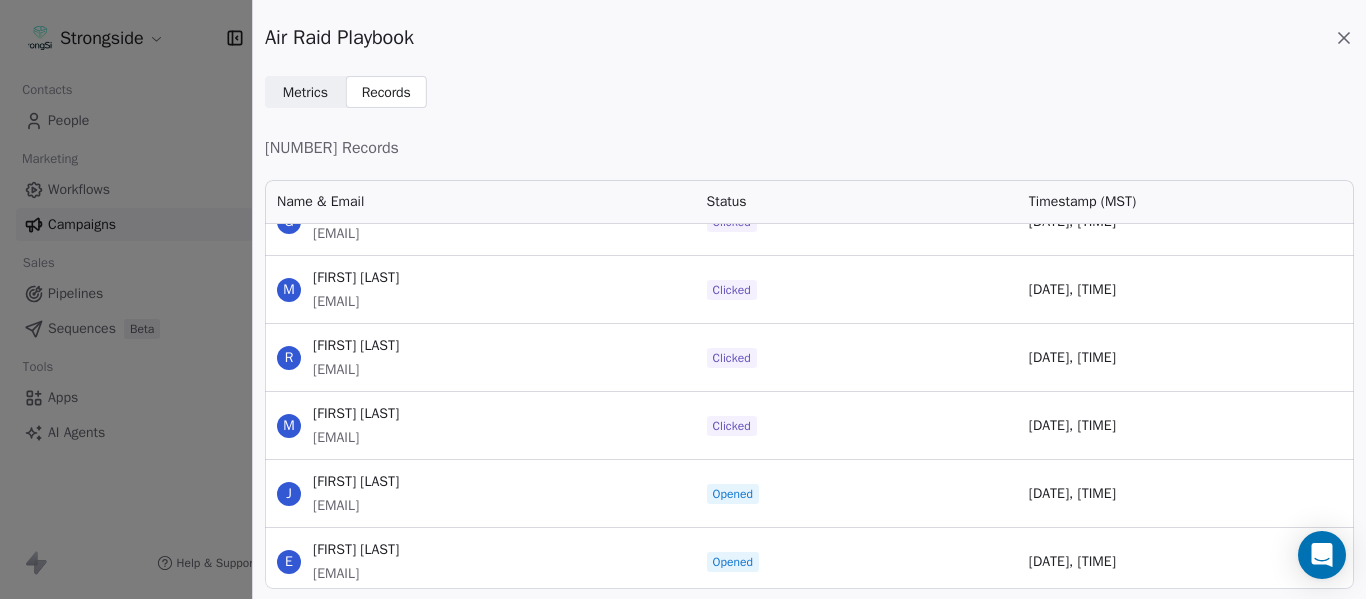 drag, startPoint x: 459, startPoint y: 438, endPoint x: 312, endPoint y: 437, distance: 147.0034 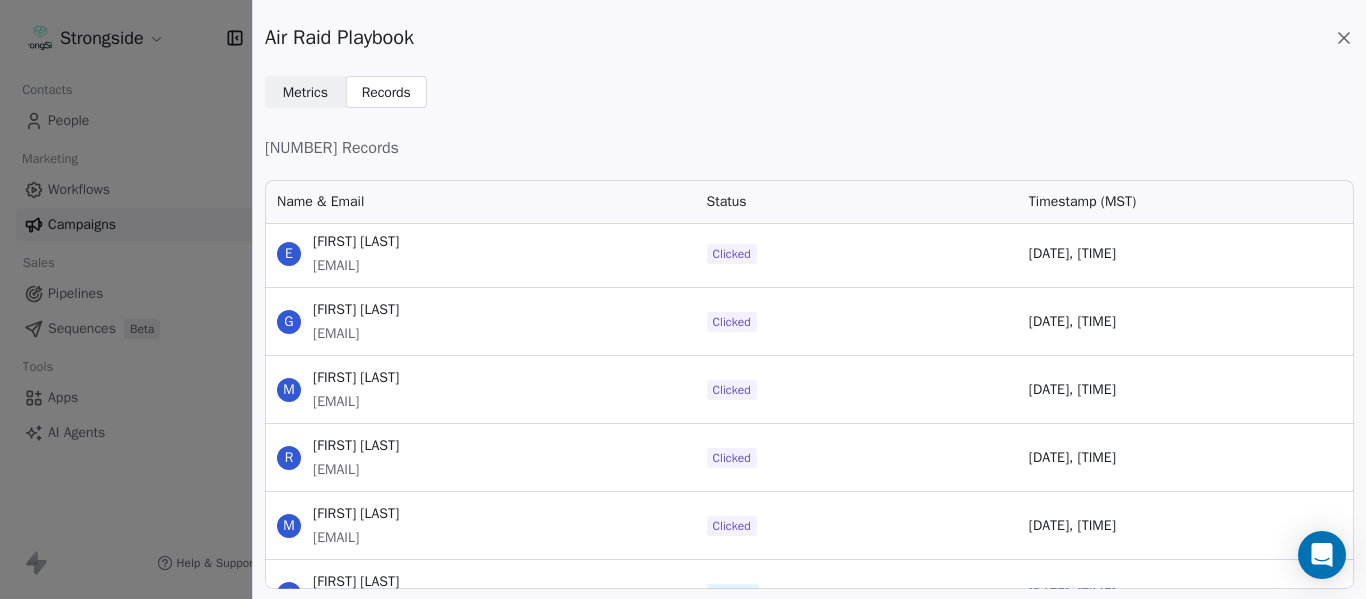 drag, startPoint x: 481, startPoint y: 397, endPoint x: 314, endPoint y: 409, distance: 167.43059 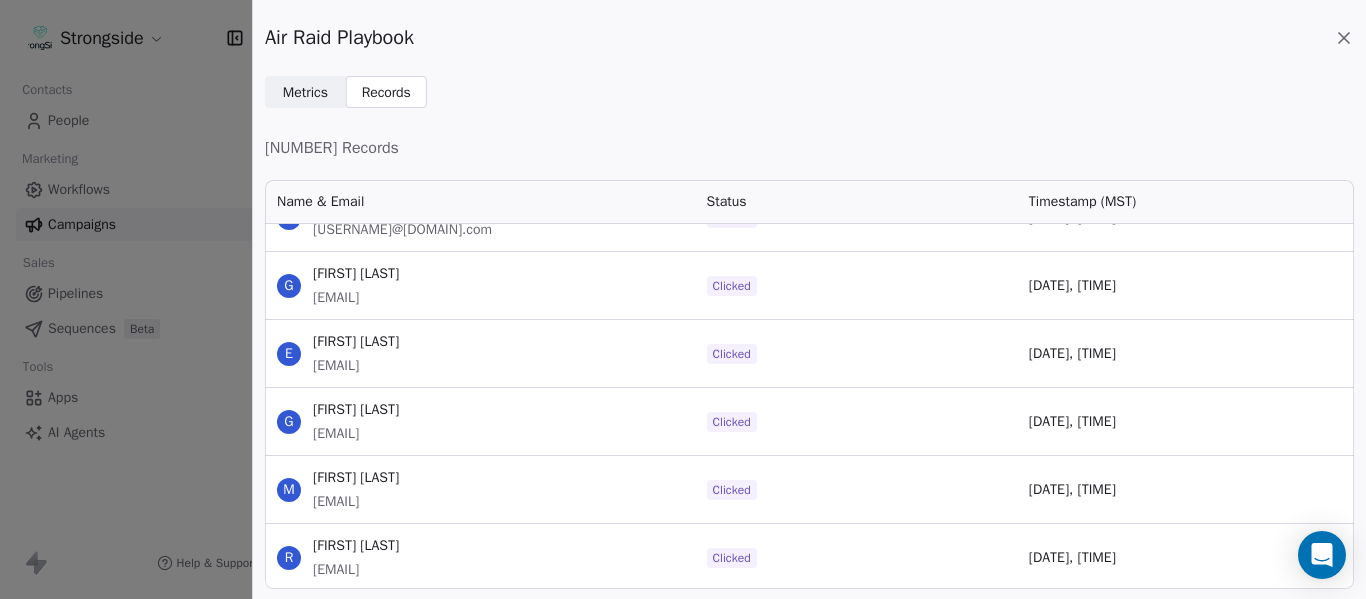 drag, startPoint x: 545, startPoint y: 435, endPoint x: 315, endPoint y: 437, distance: 230.0087 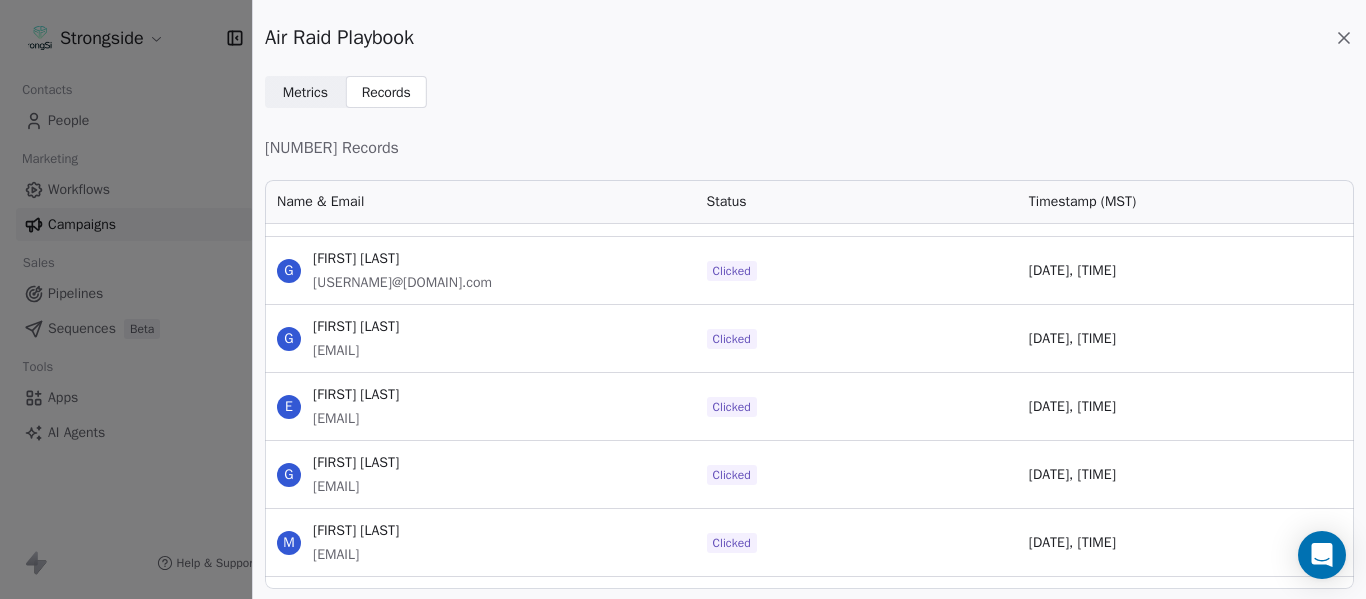 scroll, scrollTop: 254533, scrollLeft: 0, axis: vertical 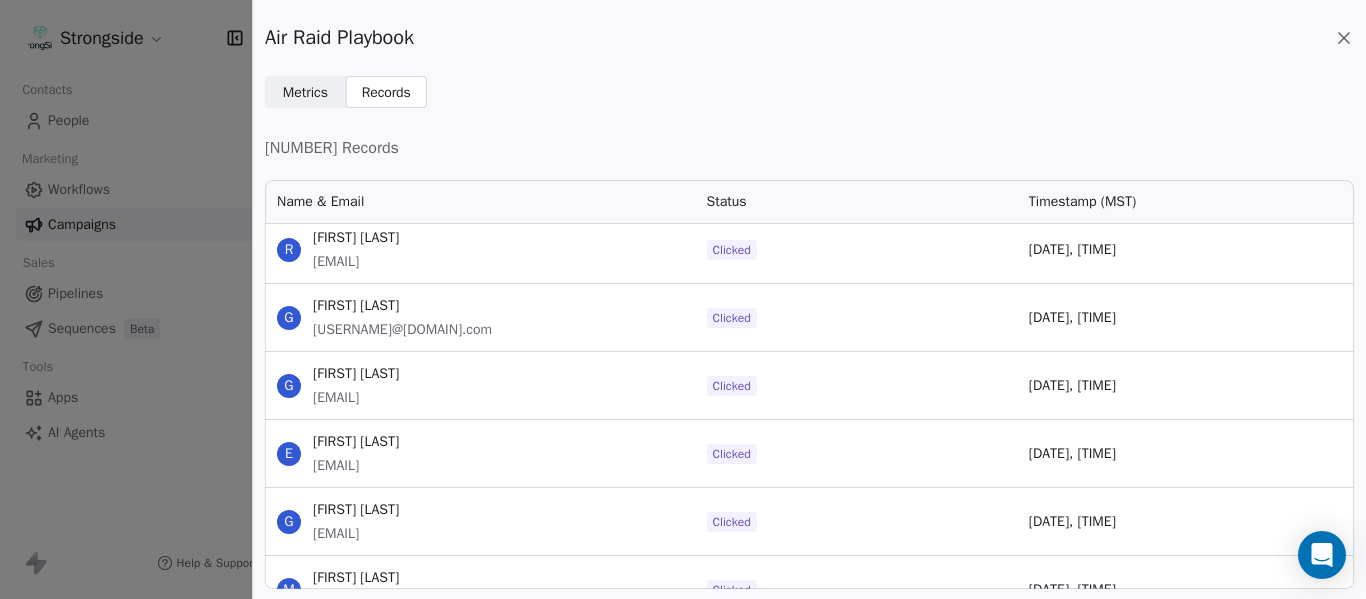 drag, startPoint x: 513, startPoint y: 463, endPoint x: 314, endPoint y: 466, distance: 199.02261 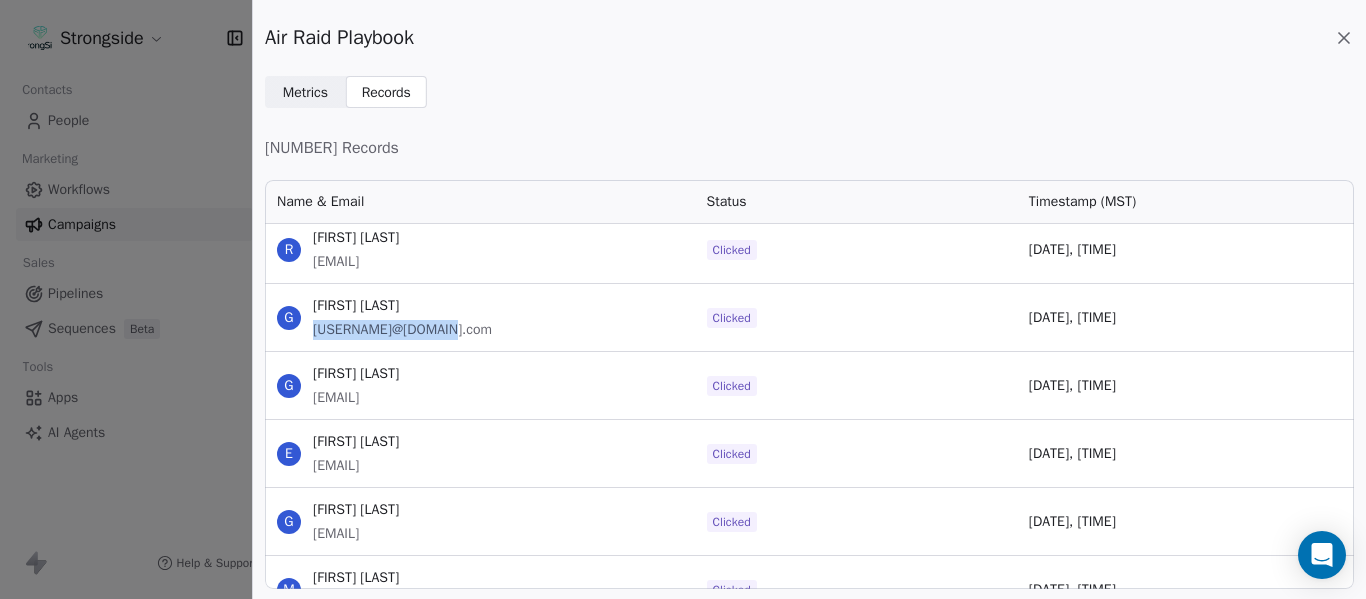 drag, startPoint x: 463, startPoint y: 328, endPoint x: 312, endPoint y: 328, distance: 151 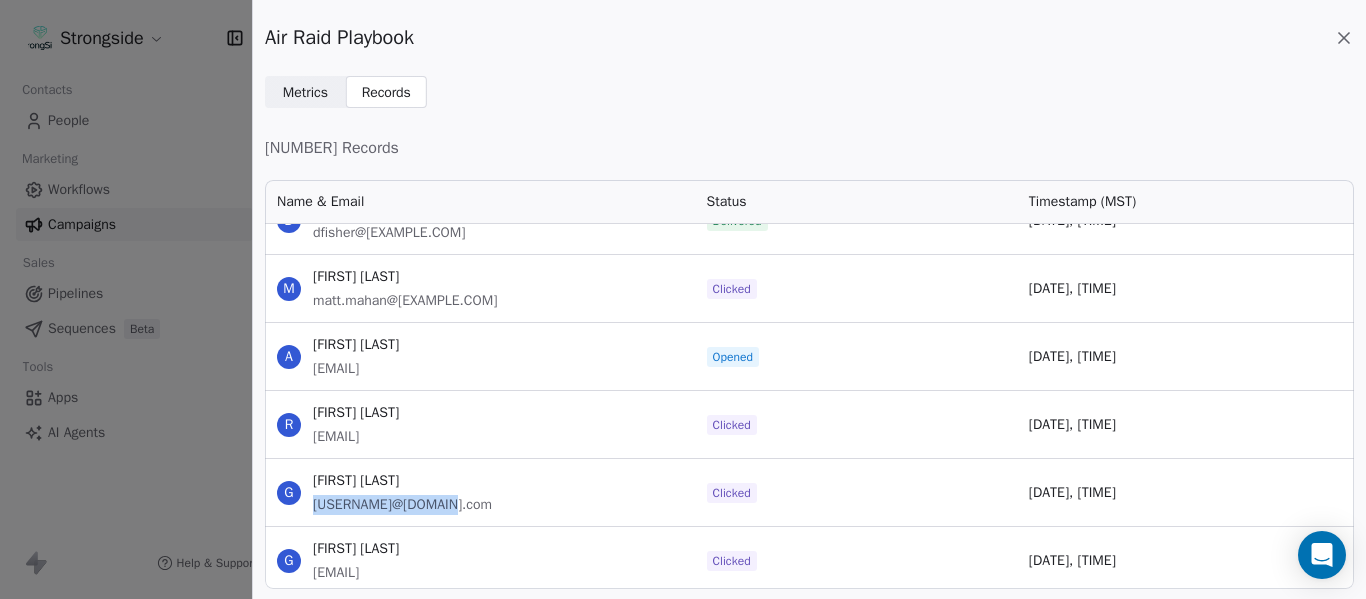 scroll, scrollTop: 254333, scrollLeft: 0, axis: vertical 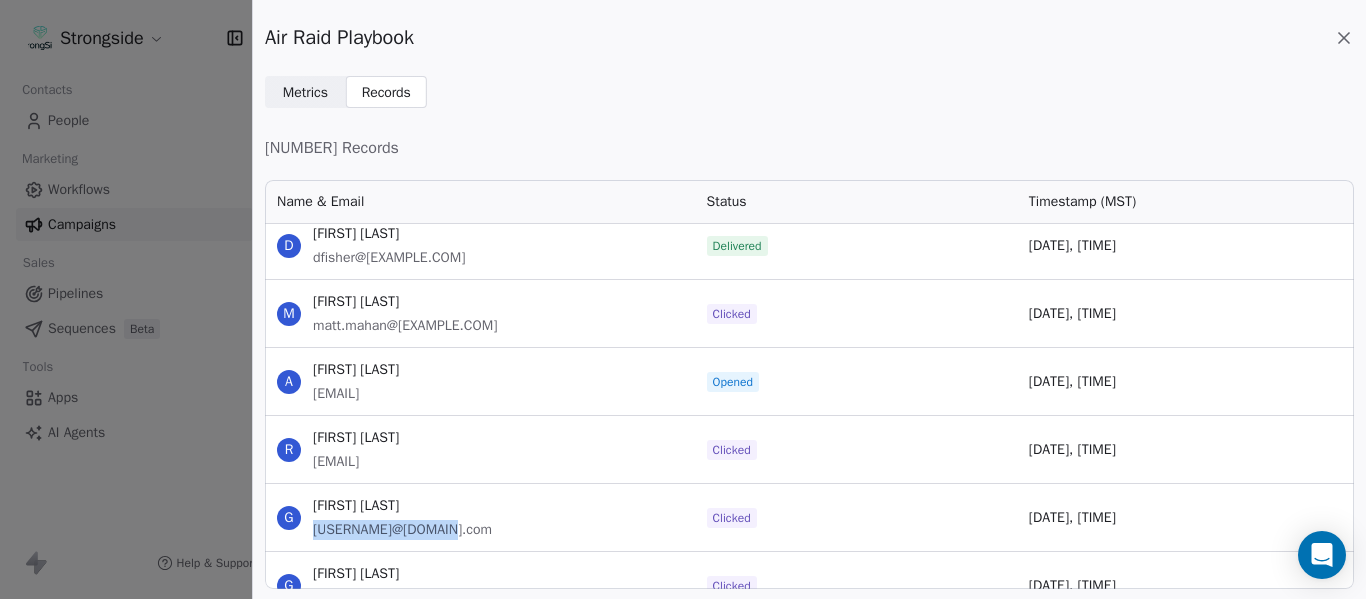 drag, startPoint x: 466, startPoint y: 472, endPoint x: 312, endPoint y: 473, distance: 154.00325 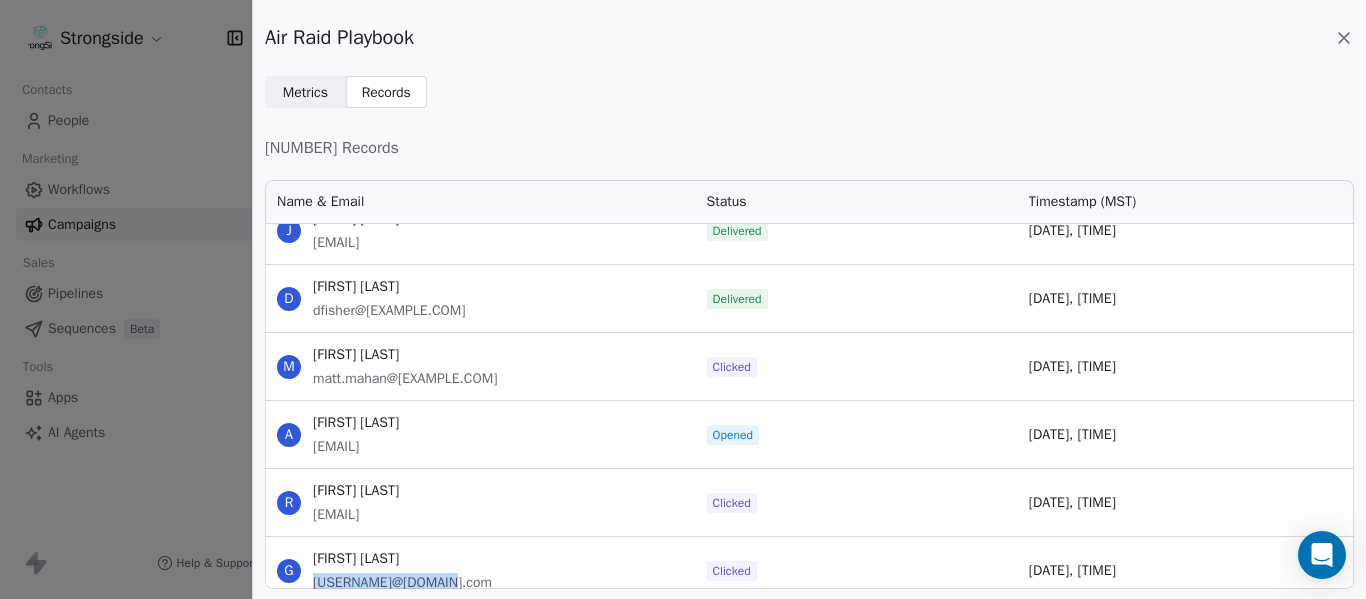 scroll, scrollTop: 254233, scrollLeft: 0, axis: vertical 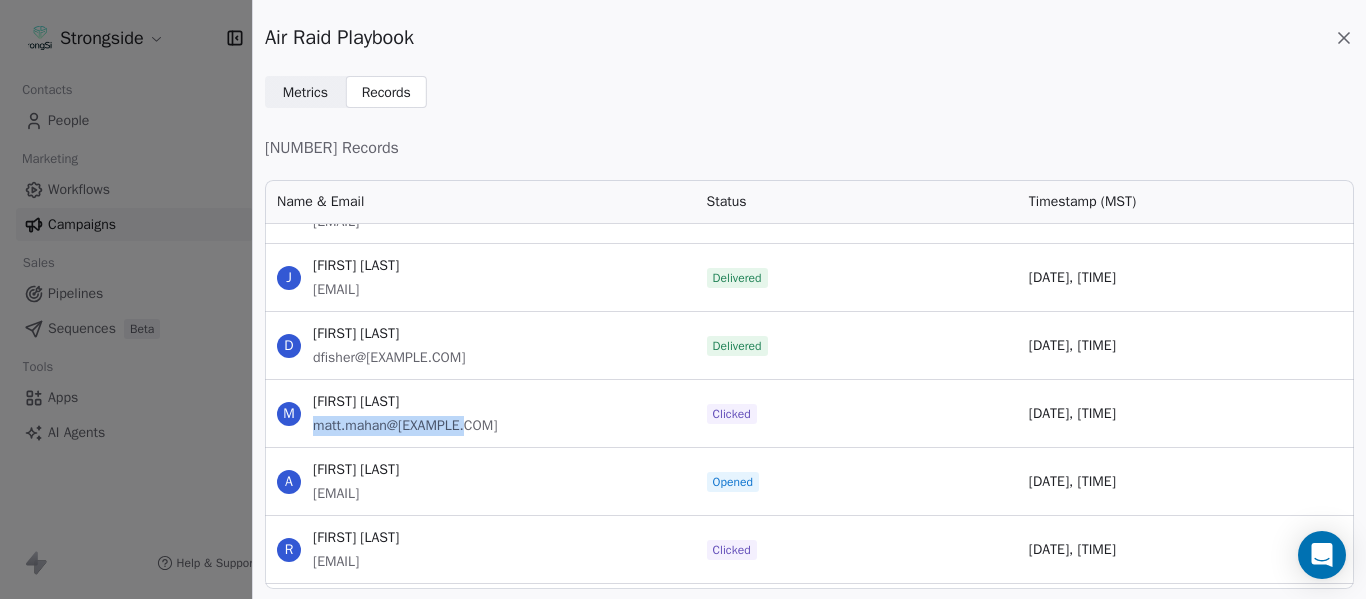 drag, startPoint x: 473, startPoint y: 426, endPoint x: 312, endPoint y: 433, distance: 161.1521 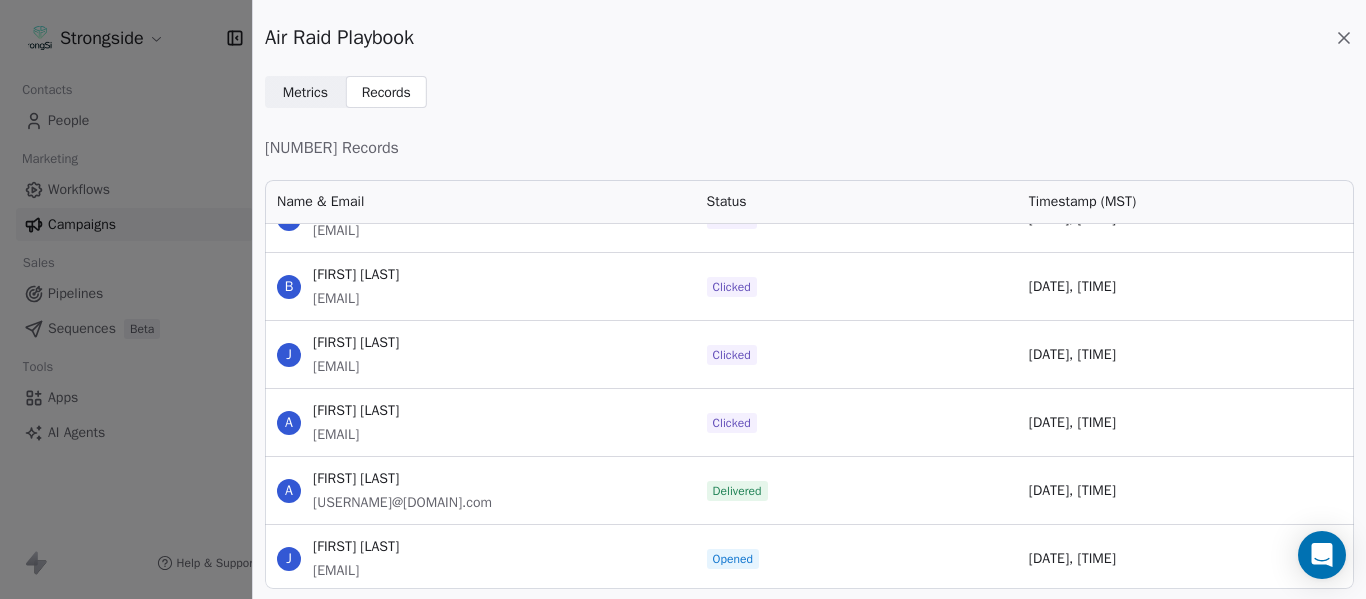 scroll, scrollTop: 250833, scrollLeft: 0, axis: vertical 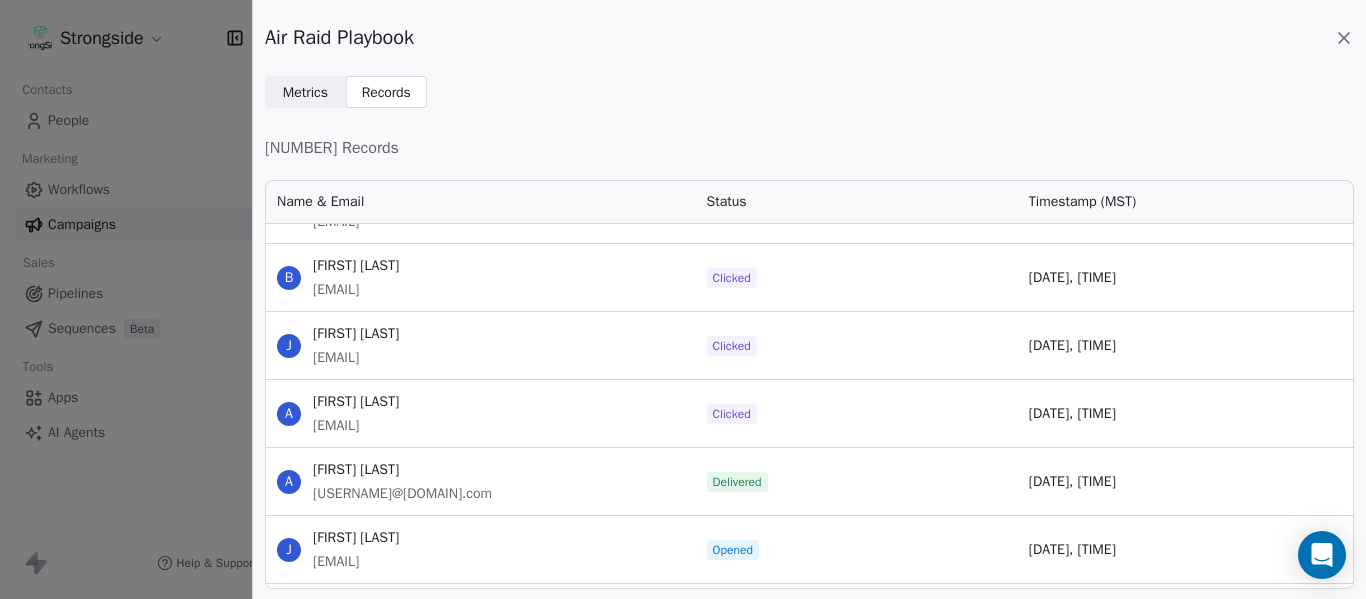 drag, startPoint x: 432, startPoint y: 435, endPoint x: 306, endPoint y: 427, distance: 126.253716 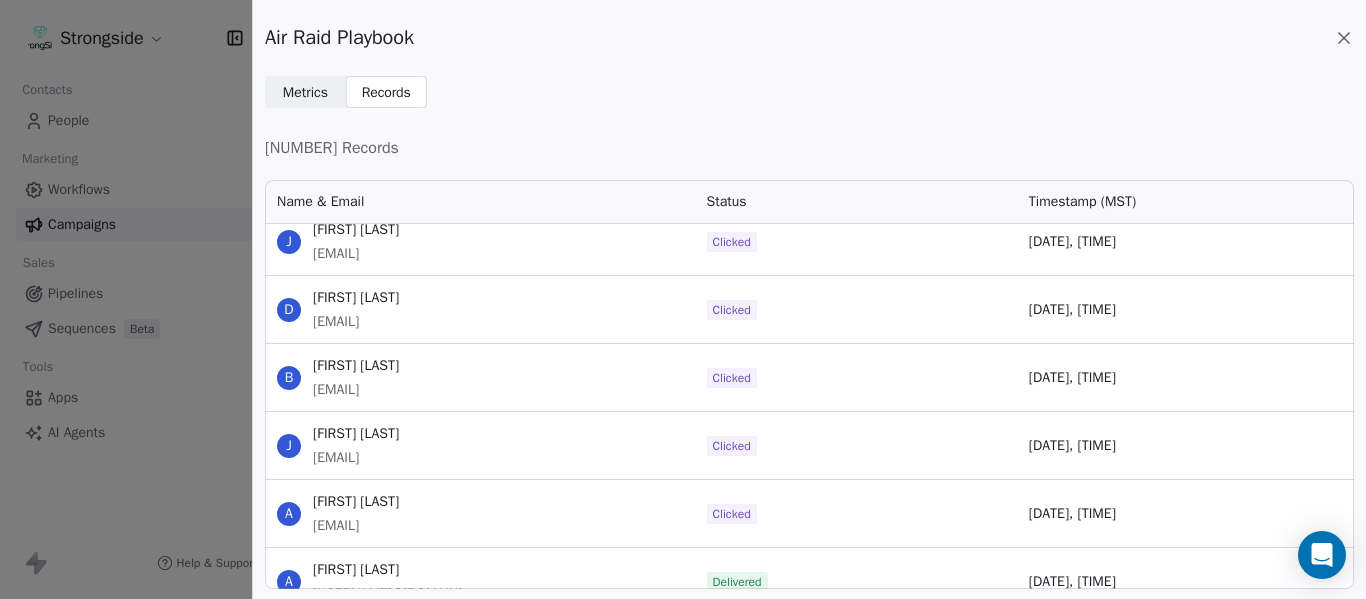 scroll, scrollTop: 250833, scrollLeft: 0, axis: vertical 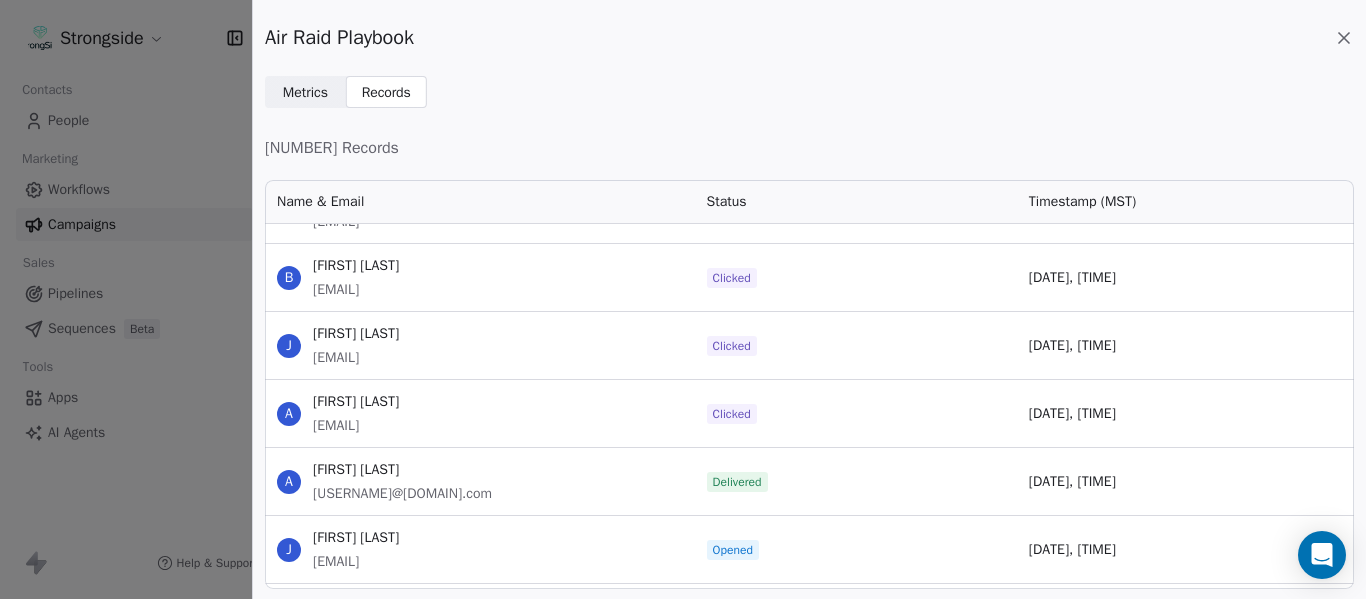 drag, startPoint x: 437, startPoint y: 421, endPoint x: 311, endPoint y: 427, distance: 126.14278 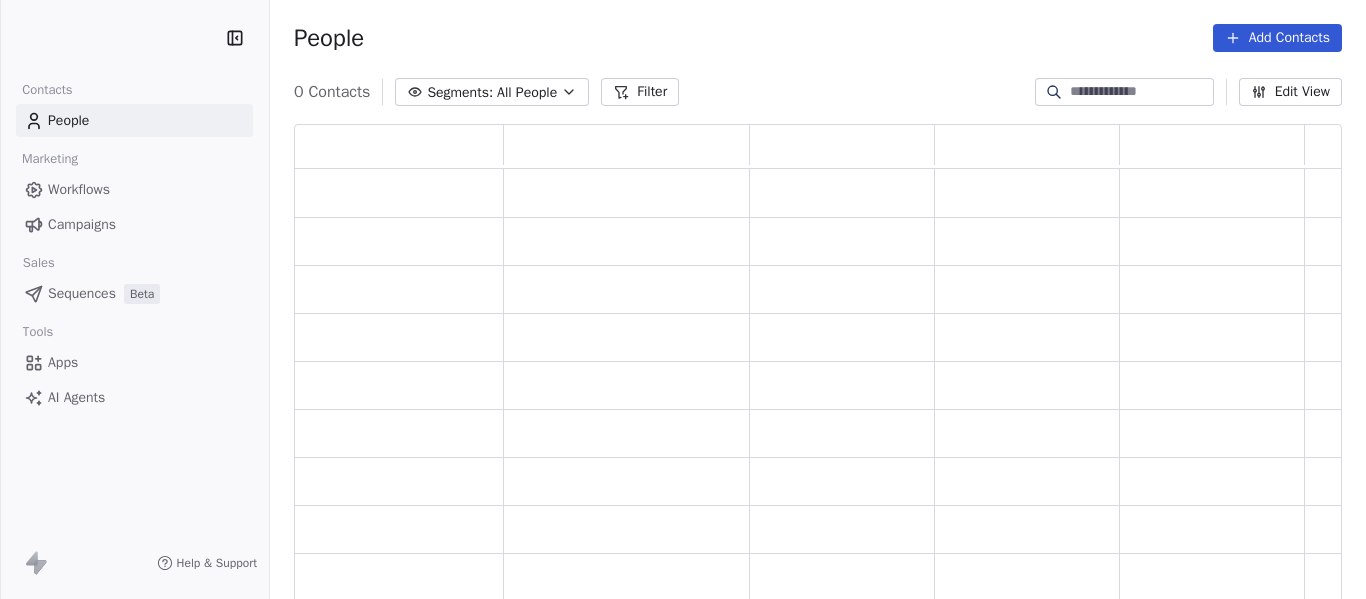 scroll, scrollTop: 0, scrollLeft: 0, axis: both 